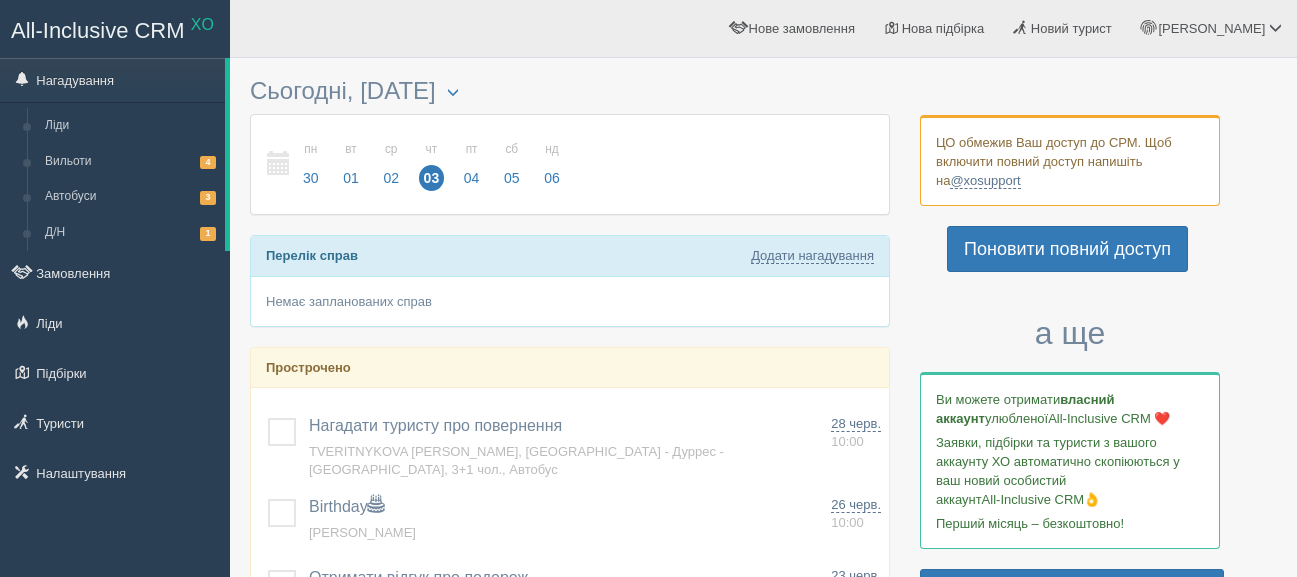 scroll, scrollTop: 0, scrollLeft: 0, axis: both 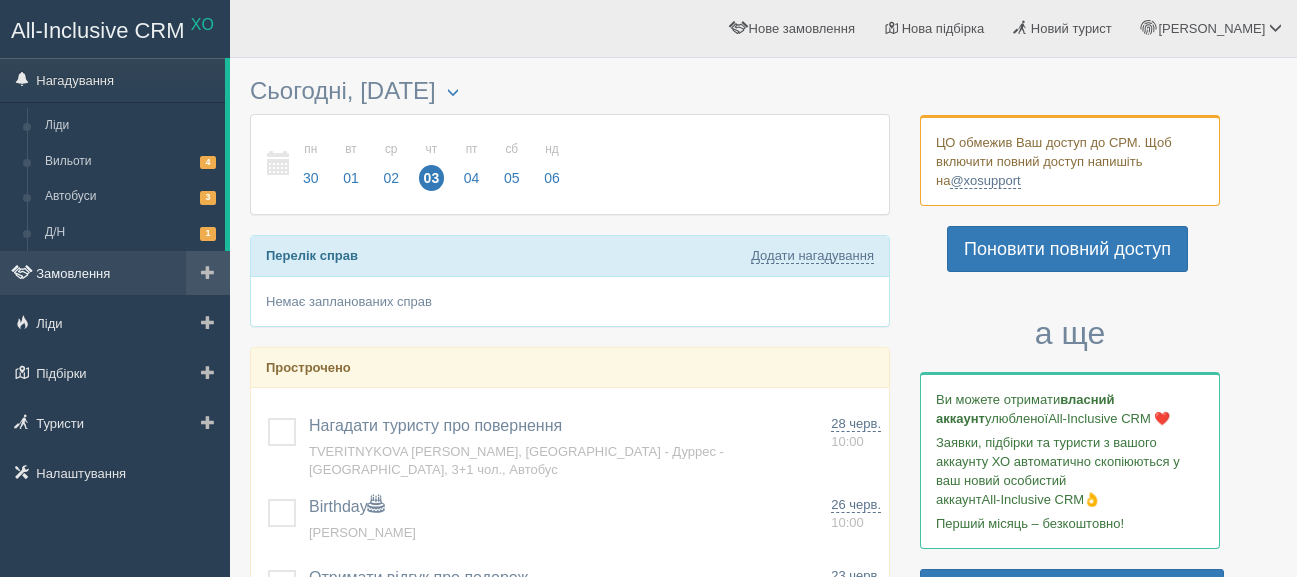 click on "Замовлення" at bounding box center (115, 273) 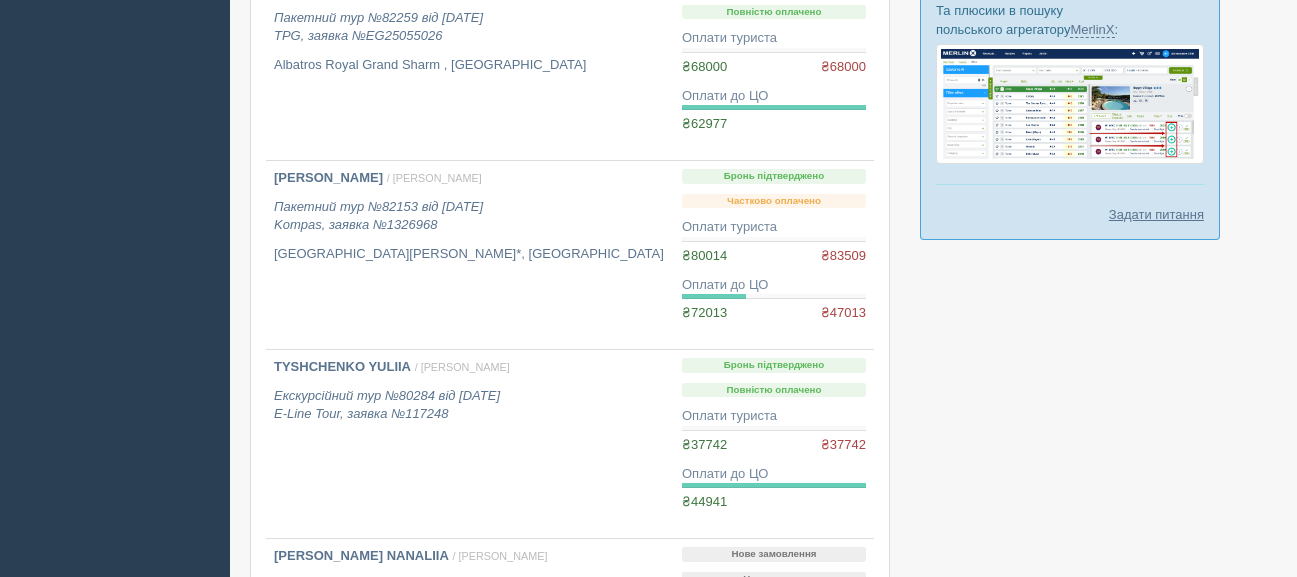 scroll, scrollTop: 1300, scrollLeft: 0, axis: vertical 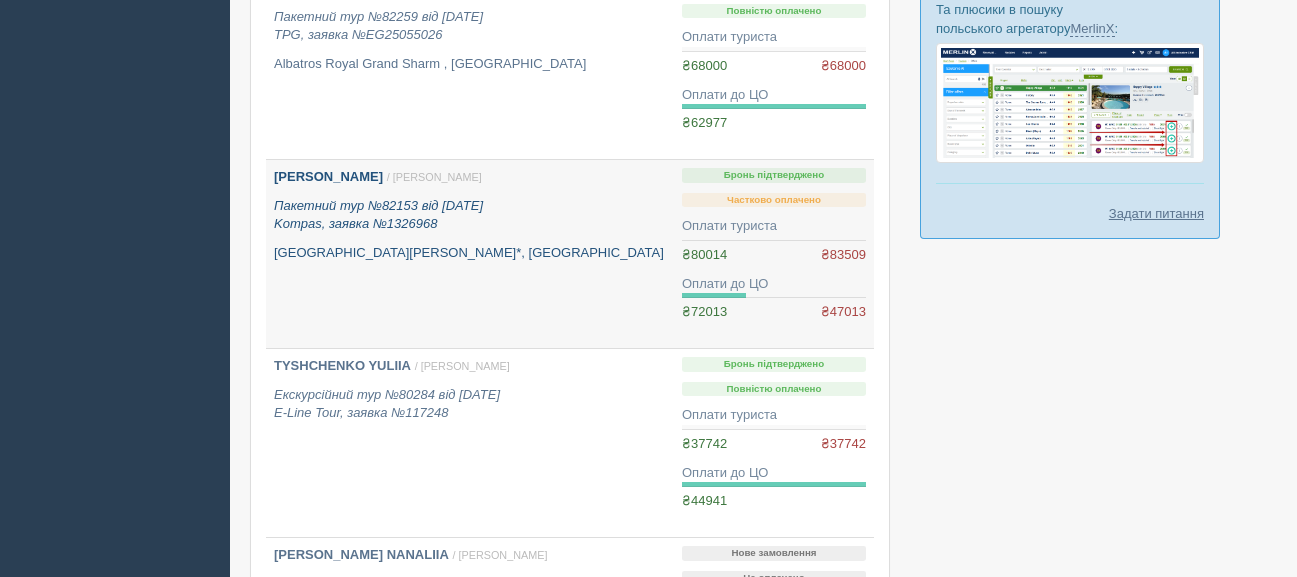 click on "[PERSON_NAME]" at bounding box center (328, 176) 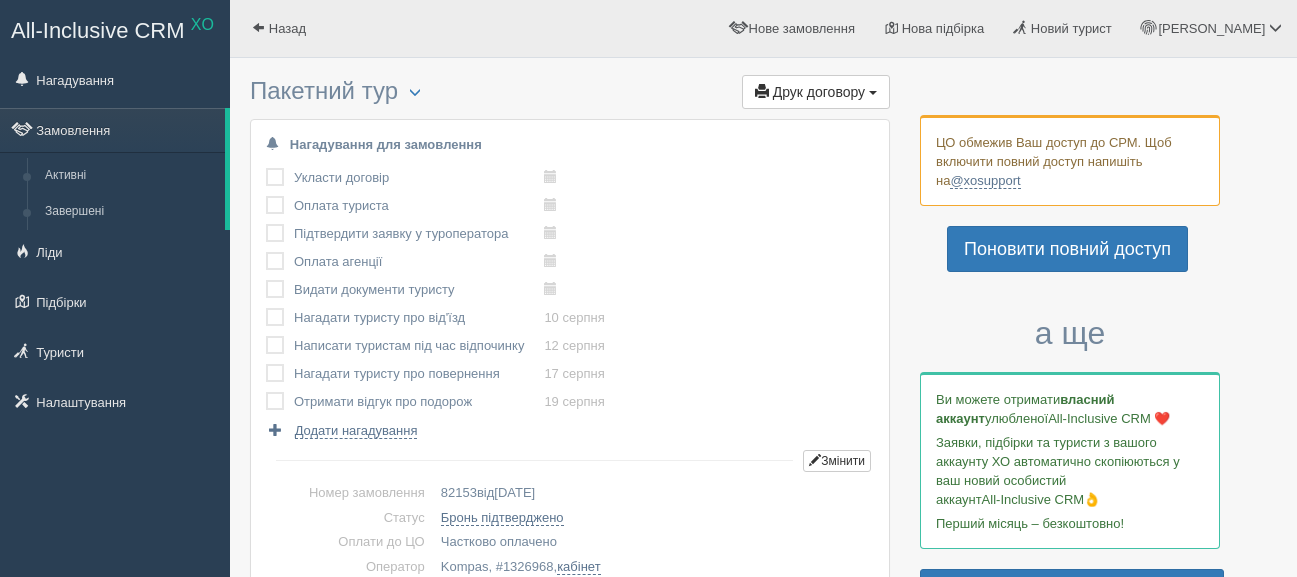 scroll, scrollTop: 0, scrollLeft: 0, axis: both 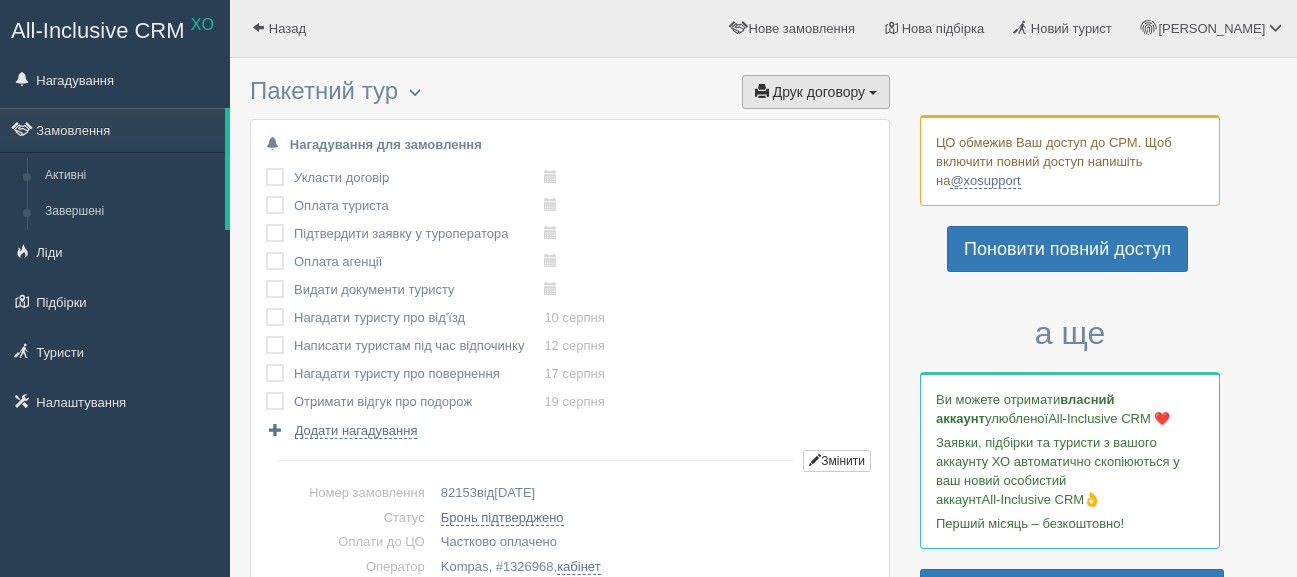 click at bounding box center (873, 93) 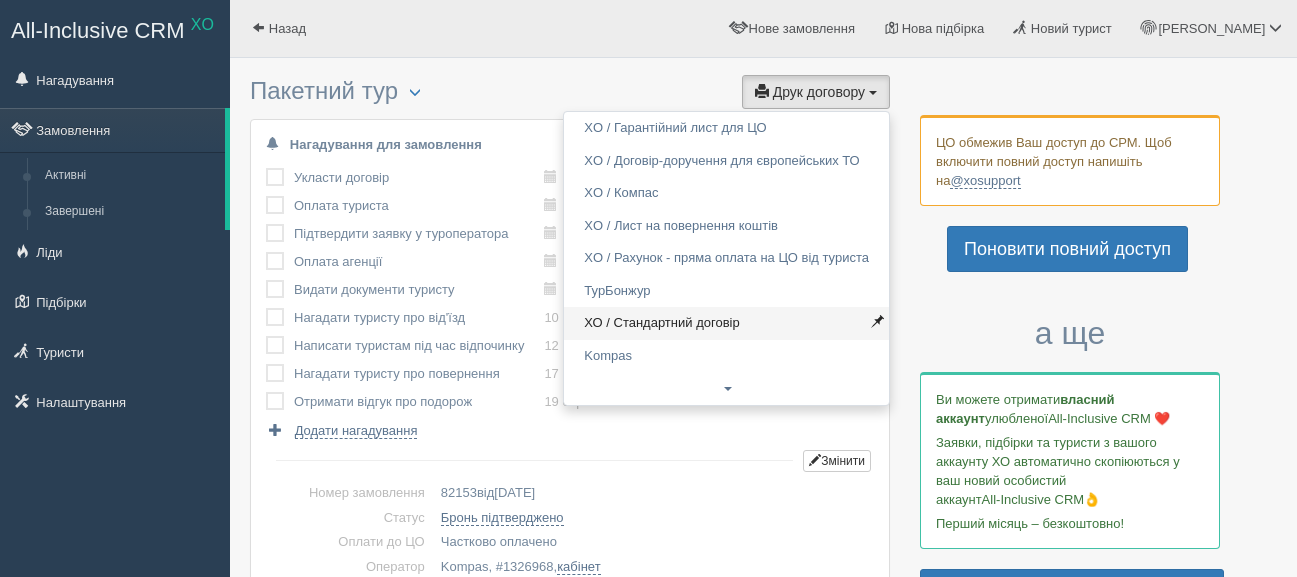 click on "ХО / Стандартний договір" at bounding box center (726, 323) 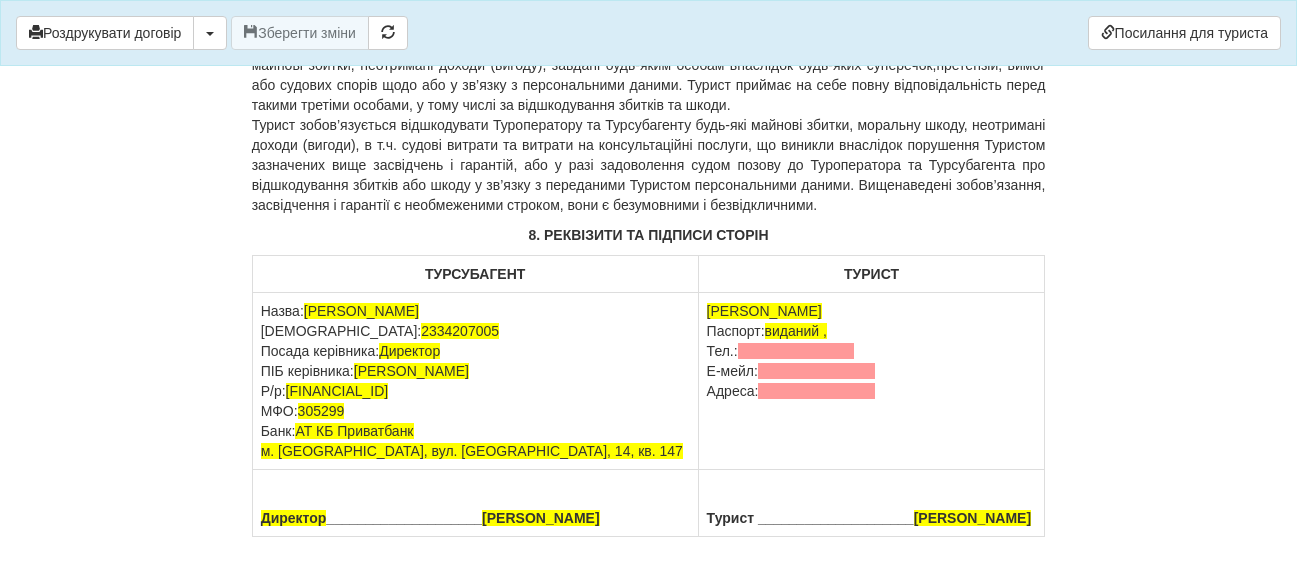 scroll, scrollTop: 6042, scrollLeft: 0, axis: vertical 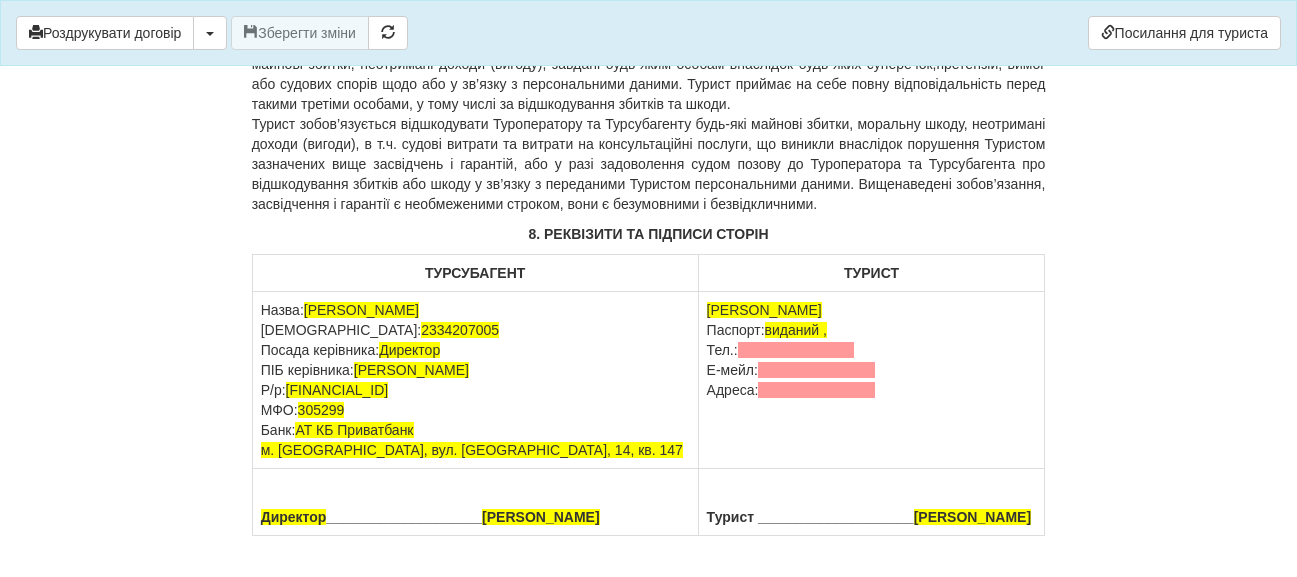 click on "PEDCHENKO OLENA
Паспорт:    виданий ,
Тел.:
Е-мейл:
Адреса:" at bounding box center [871, 380] 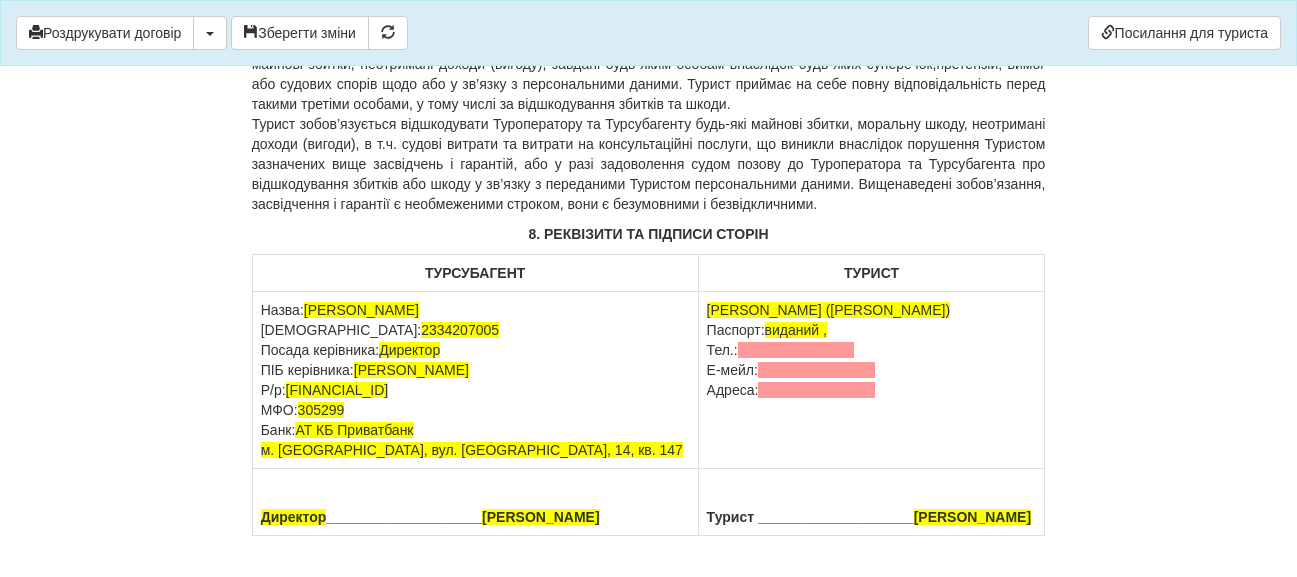 click on "PEDCHENKO OLENA (Педченко Олена Євгенівна)
Паспорт:    виданий ,
Тел.:
Е-мейл:
Адреса:" at bounding box center (871, 380) 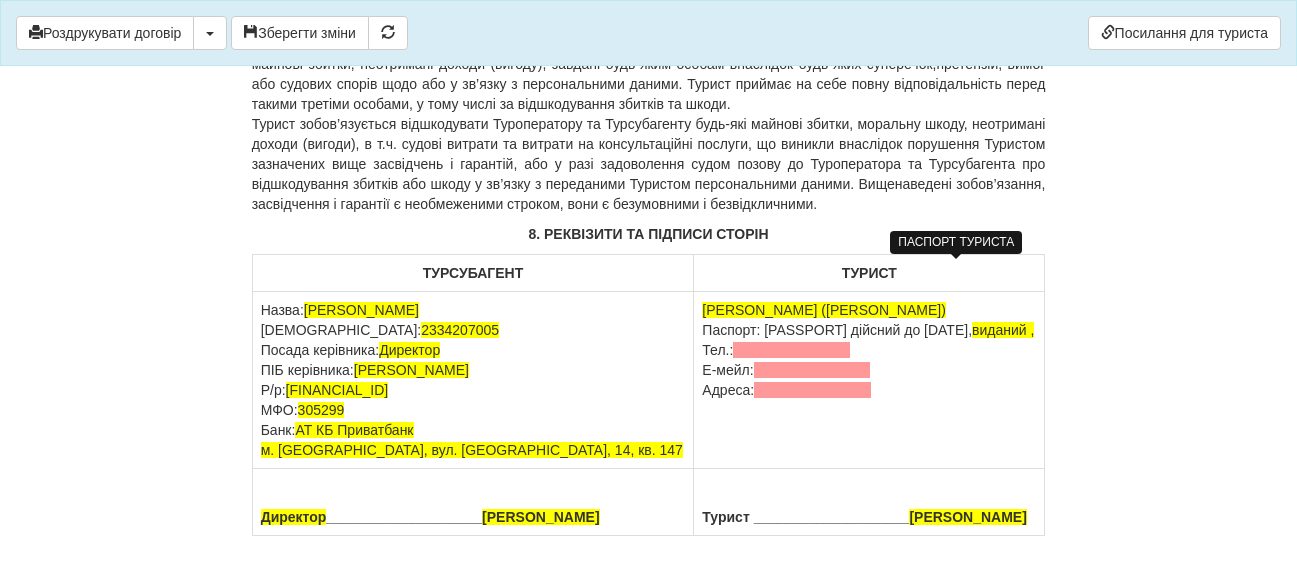 click on "виданий ," at bounding box center (1003, 330) 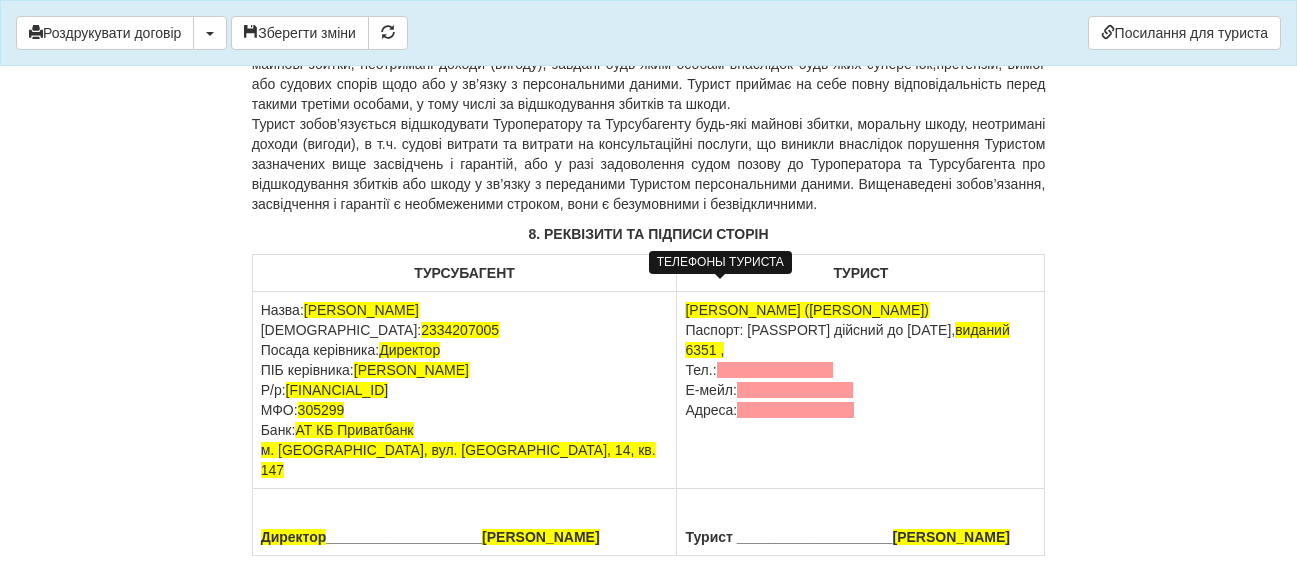 click at bounding box center [775, 370] 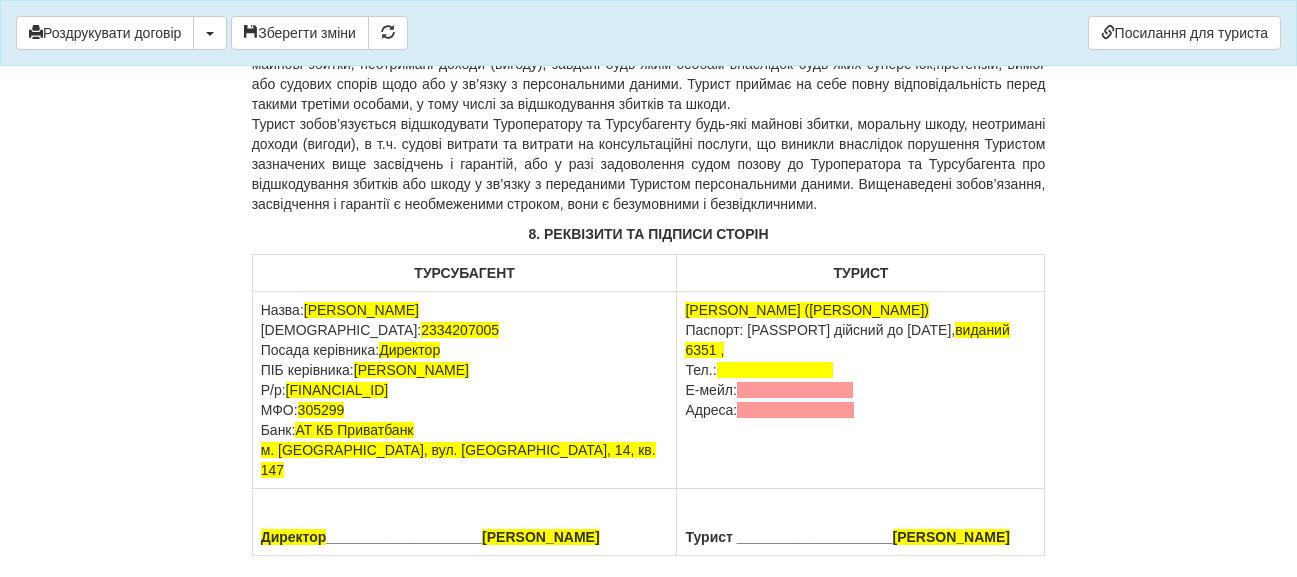 click on "ТУРИСТ" at bounding box center (861, 273) 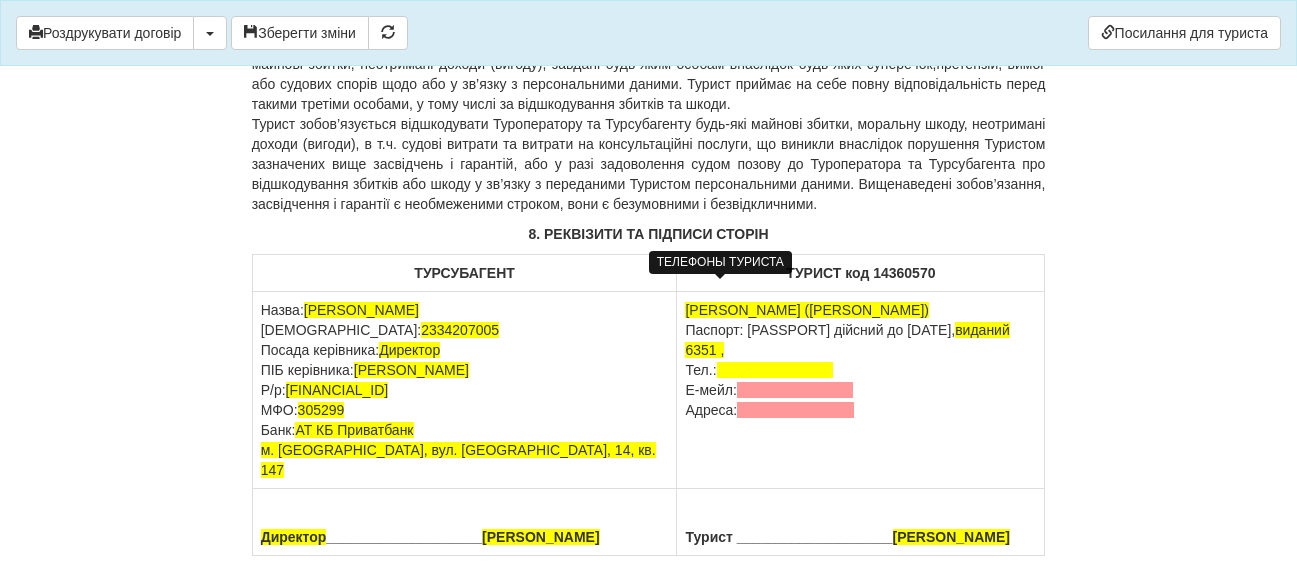 click at bounding box center (775, 370) 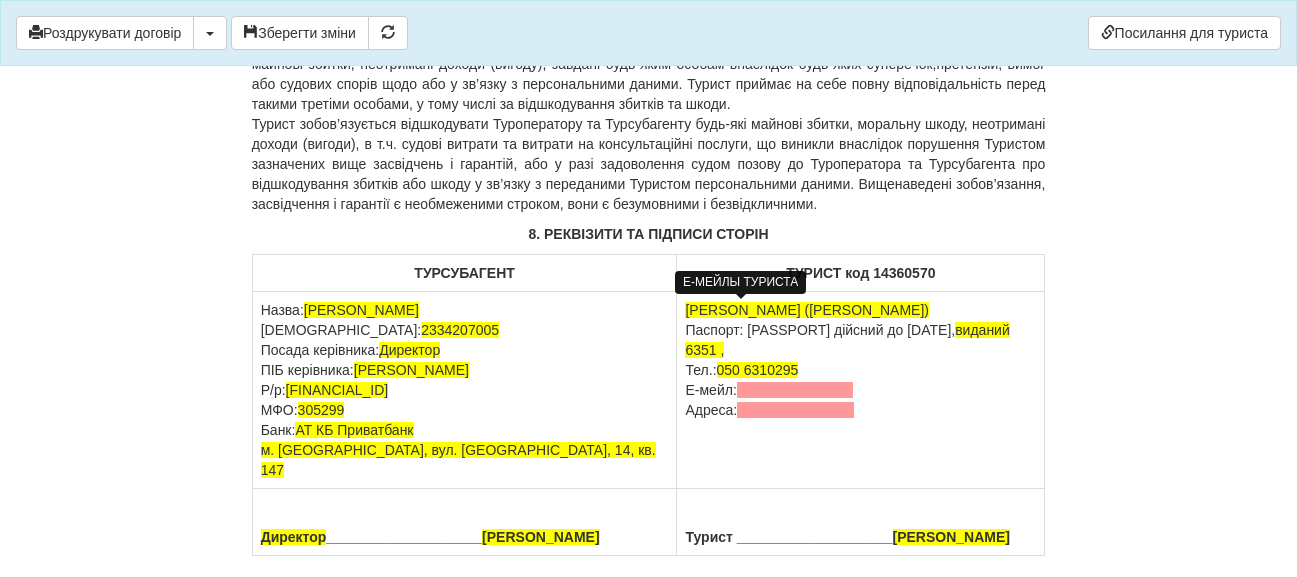 click at bounding box center (795, 390) 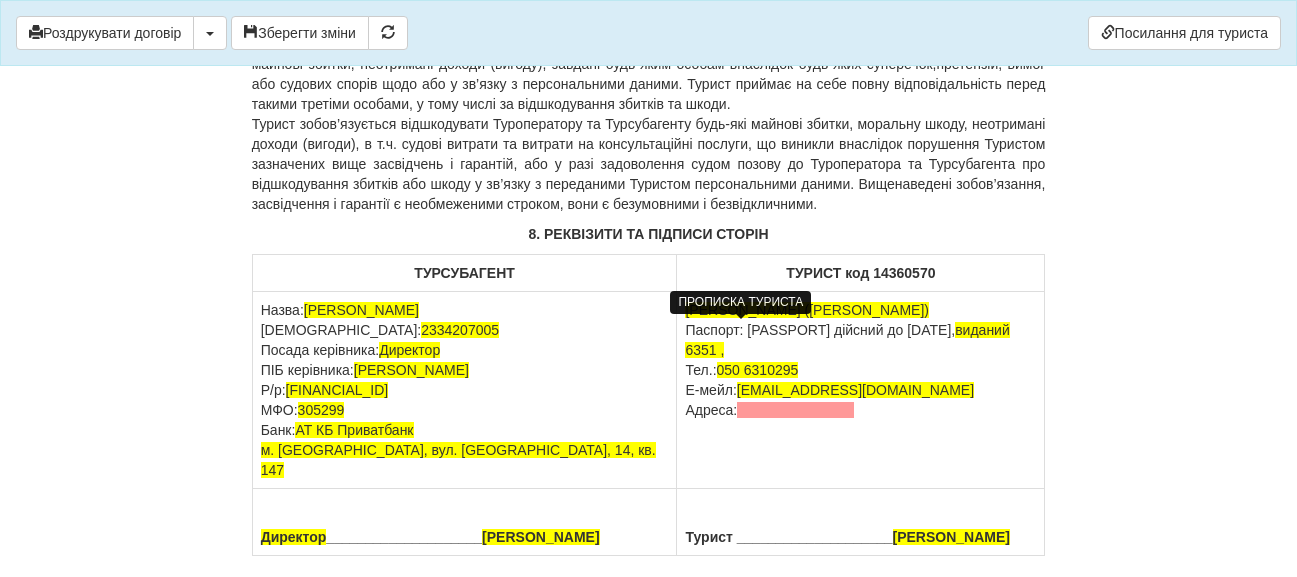 click at bounding box center (795, 410) 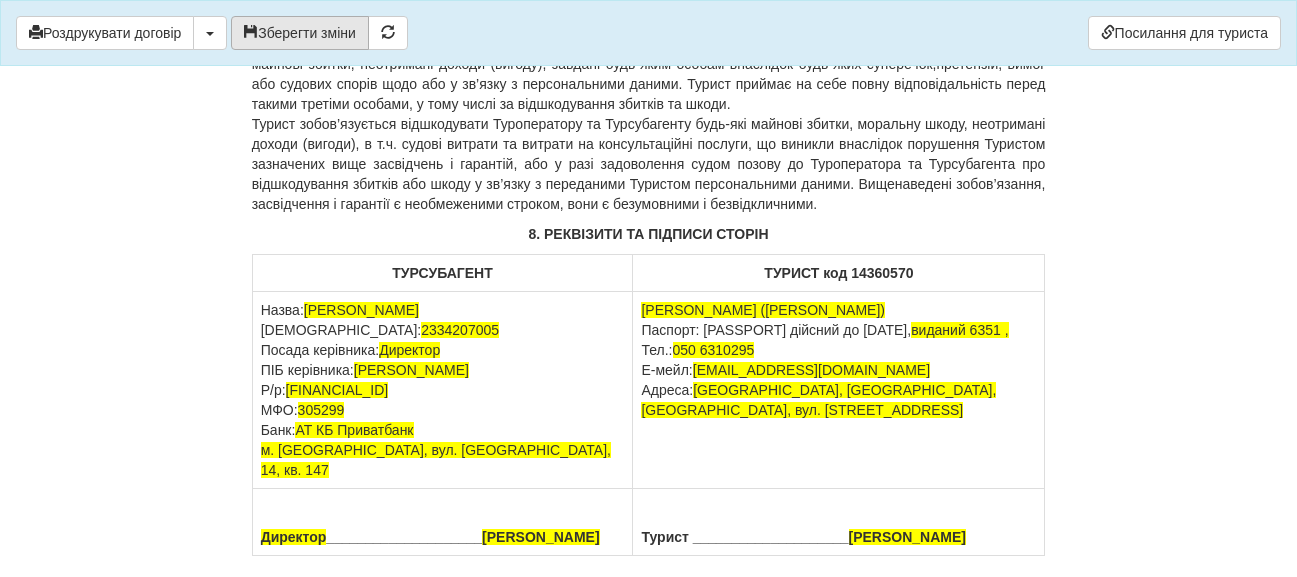 click on "Зберегти зміни" at bounding box center [300, 33] 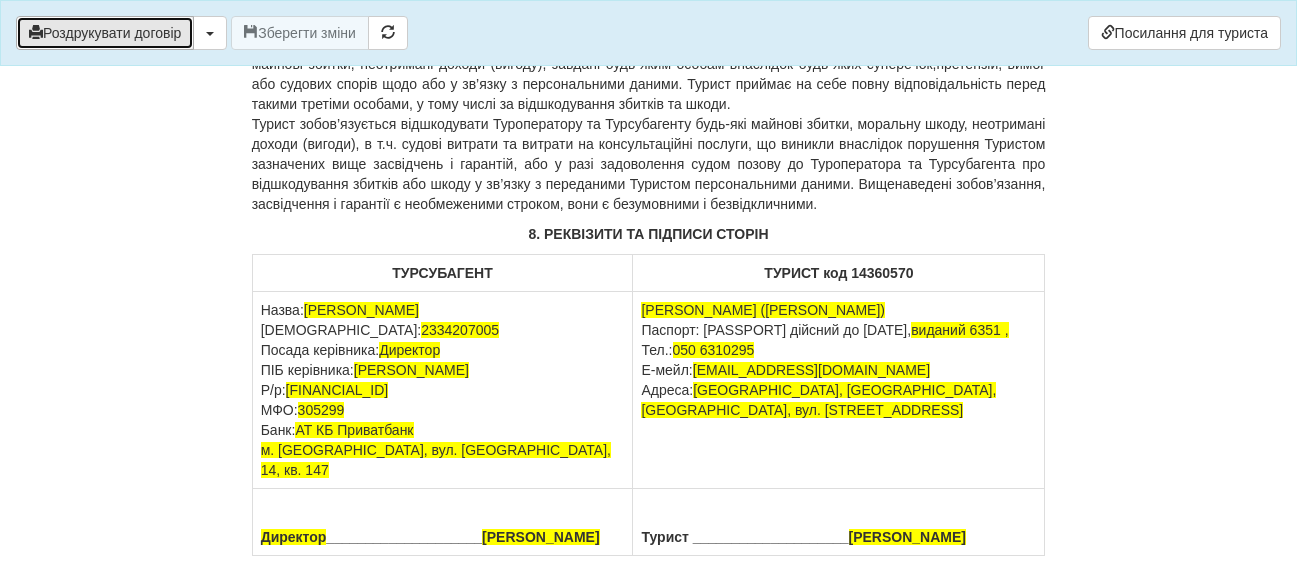 click on "Роздрукувати договір" at bounding box center (105, 33) 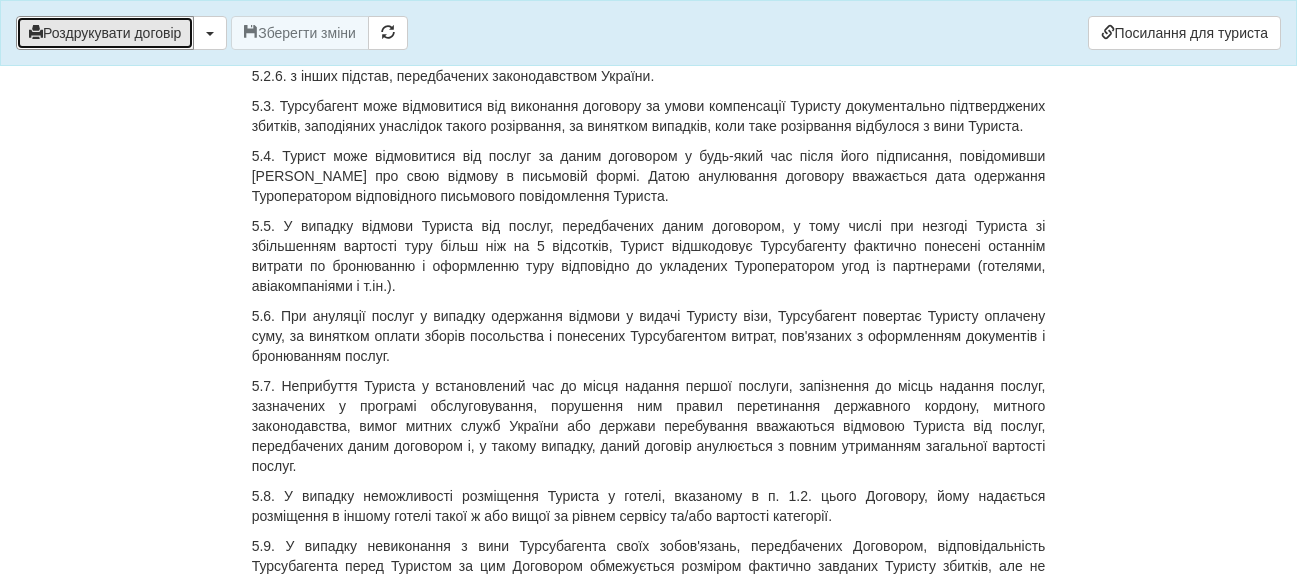 scroll, scrollTop: 4442, scrollLeft: 0, axis: vertical 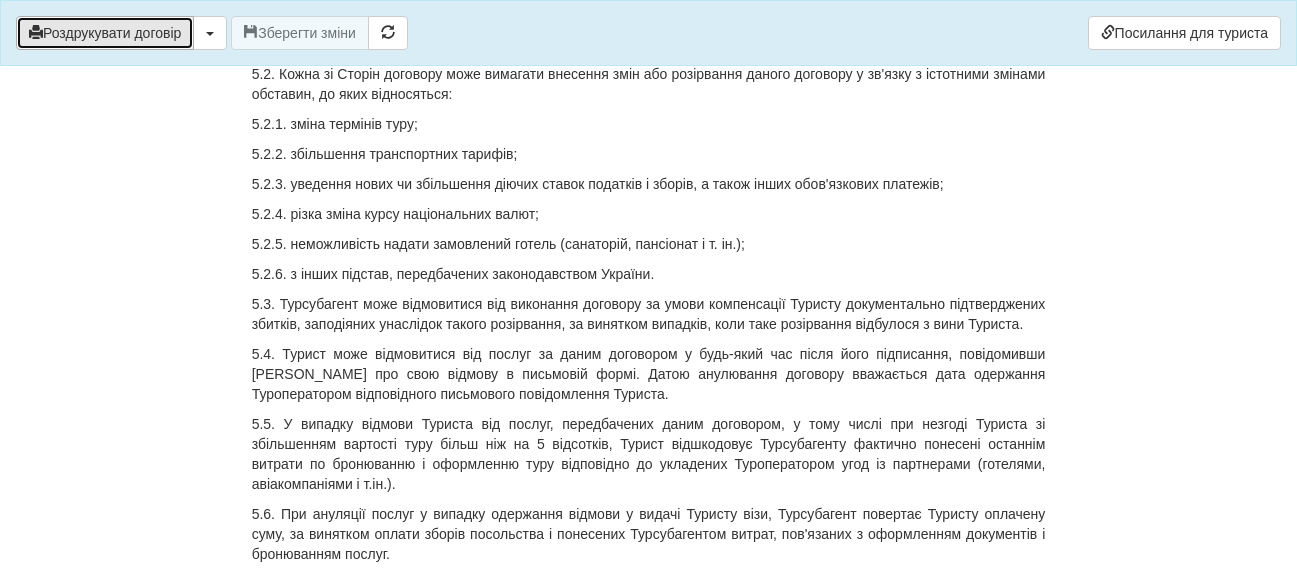 click on "Роздрукувати договір" at bounding box center (105, 33) 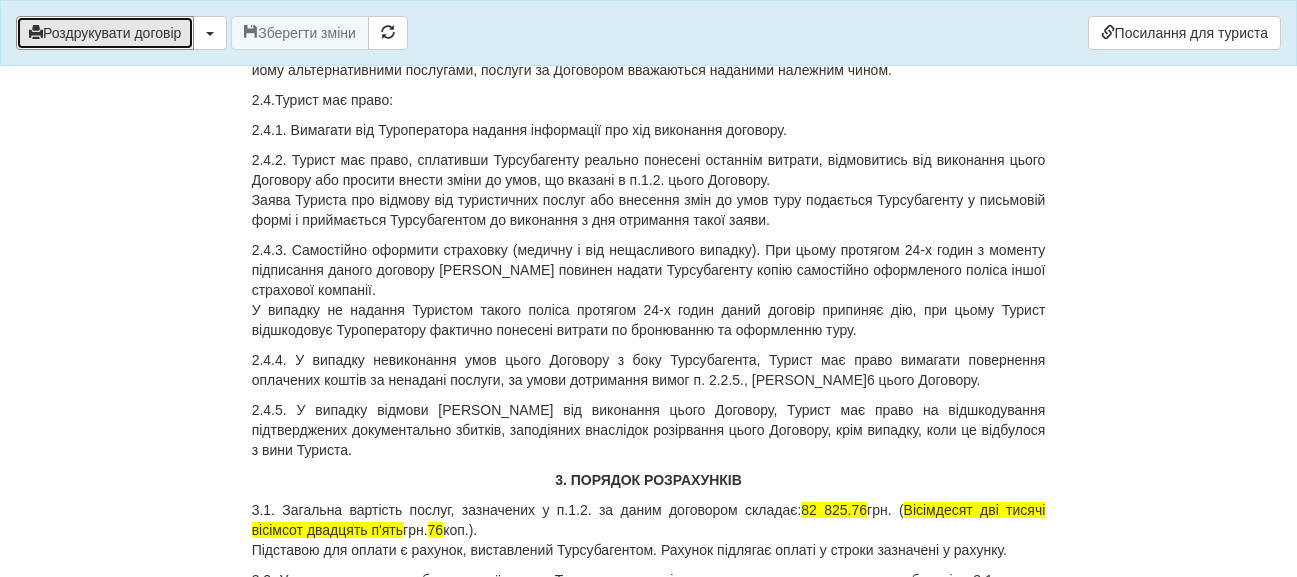 scroll, scrollTop: 2742, scrollLeft: 0, axis: vertical 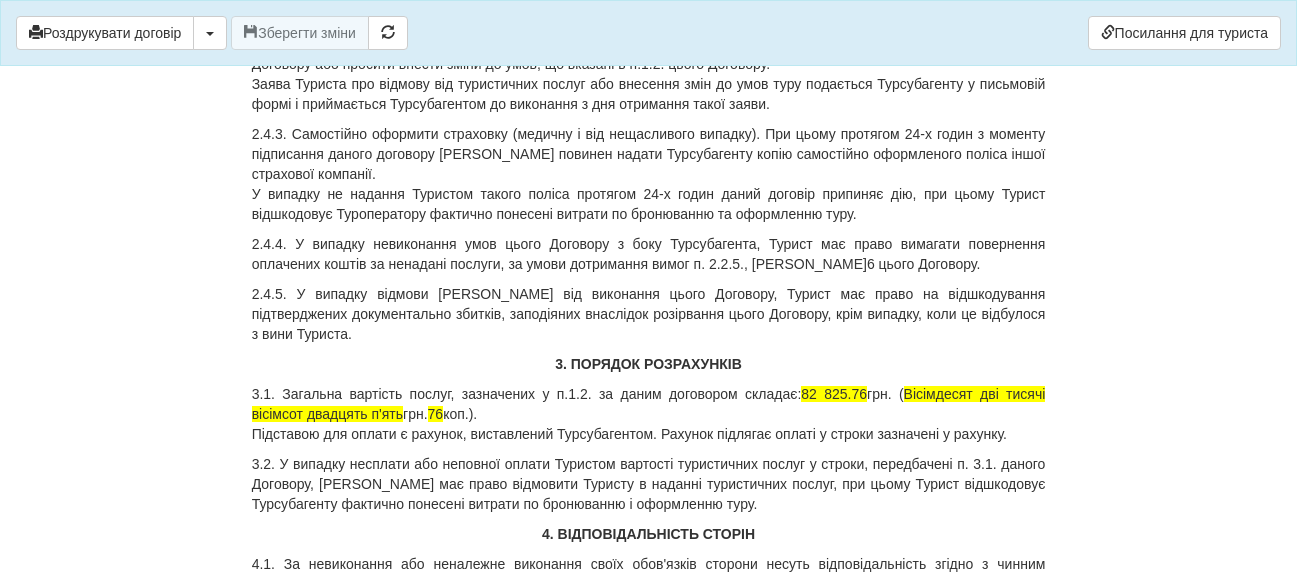 click on "3.1. Загальна вартість послуг, зазначених у п.1.2. за даним договором складає:  82 825.76  грн. ( Вісімдесят двi тисячi вiсiмсот двадцять п'ять  грн.  76  коп.).
Підставою для оплати є рахунок, виставлений Турсубагентом. Рахунок підлягає оплаті у строки зазначені у рахунку." at bounding box center (649, 414) 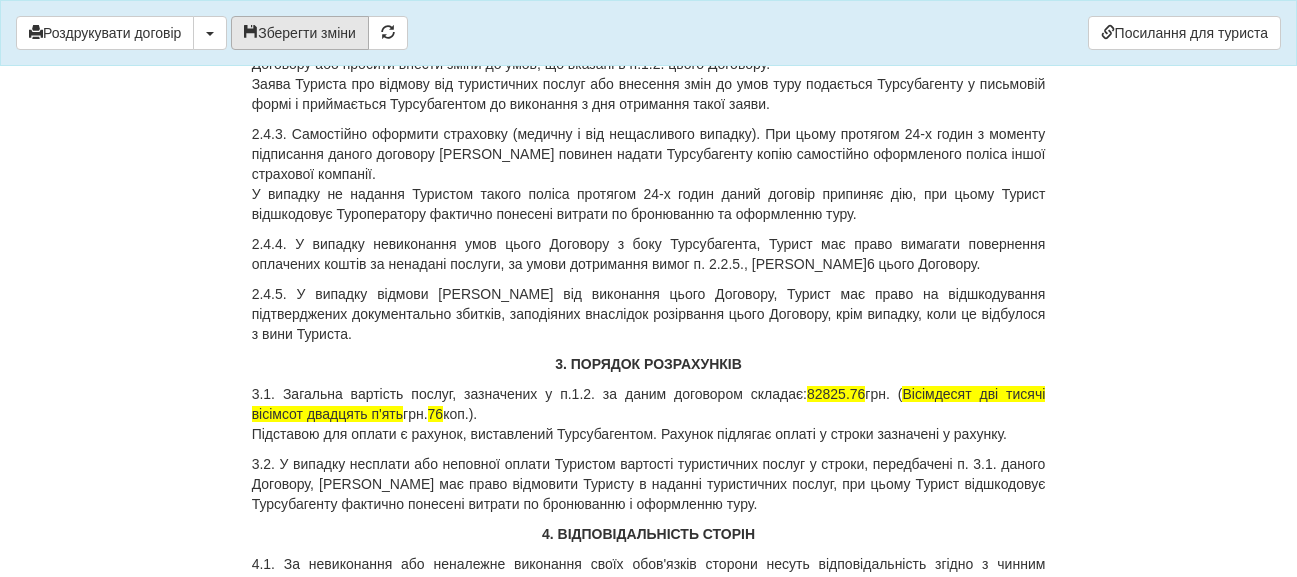 click on "Зберегти зміни" at bounding box center (300, 33) 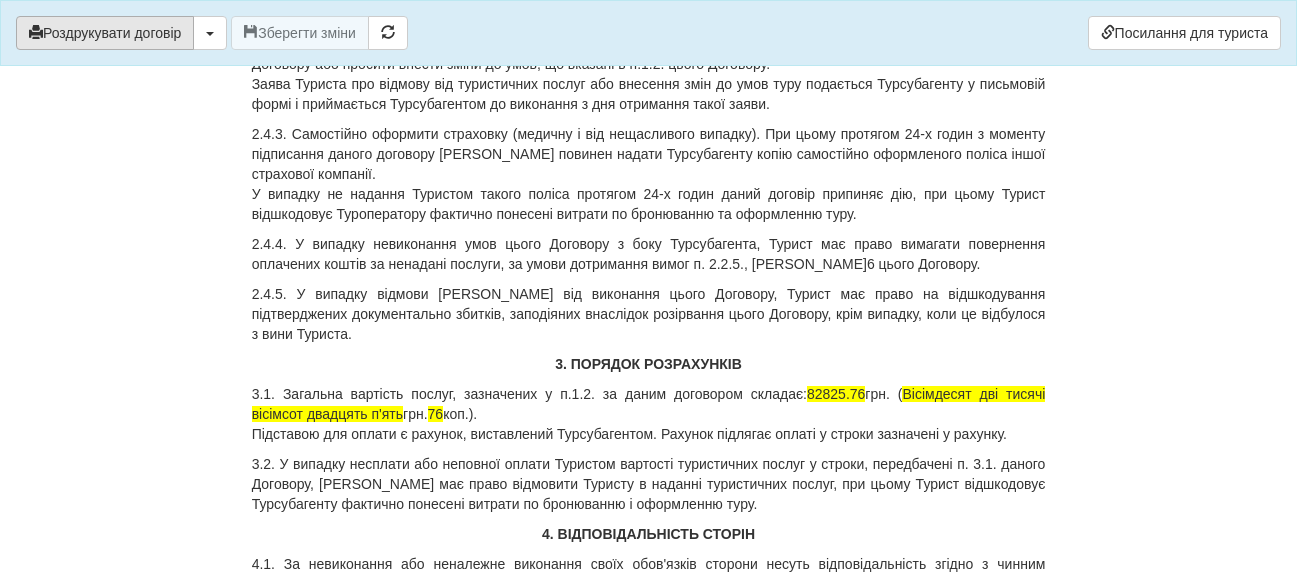 click on "Роздрукувати договір" at bounding box center (105, 33) 